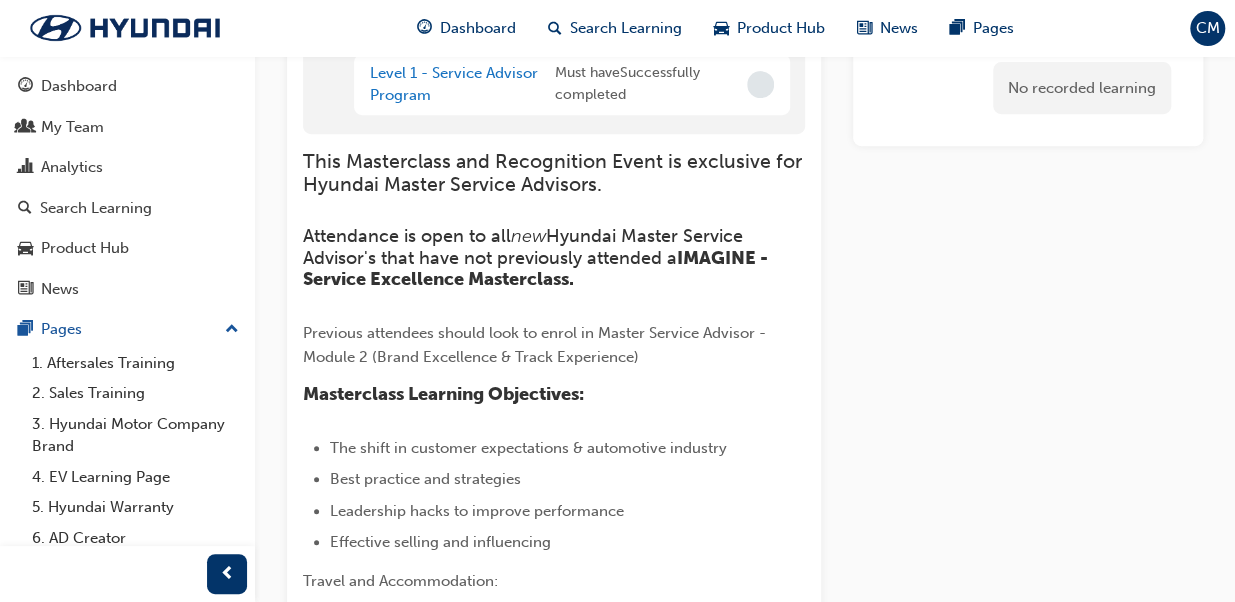 scroll, scrollTop: 80, scrollLeft: 0, axis: vertical 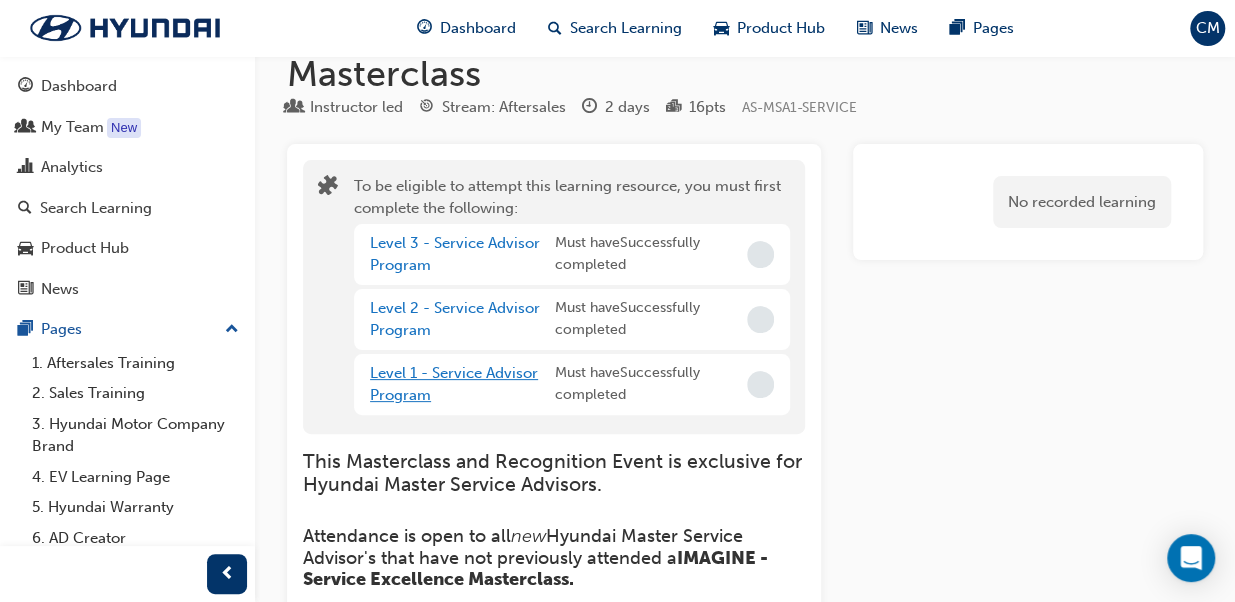 click on "Level 1 - Service Advisor Program" at bounding box center [454, 384] 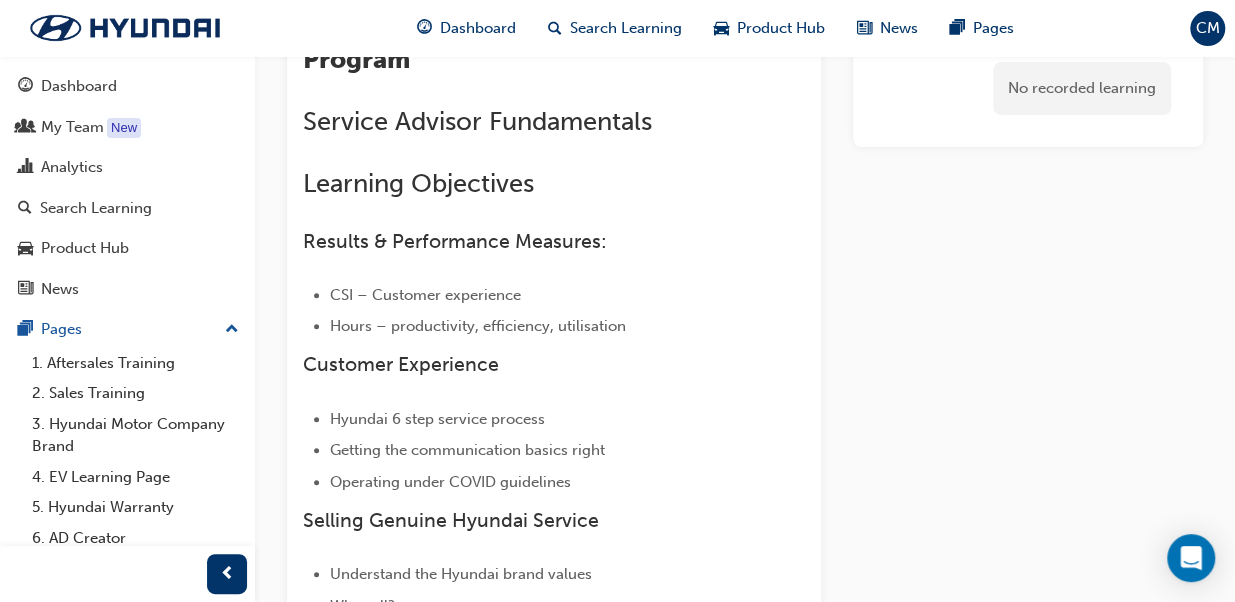 scroll, scrollTop: 0, scrollLeft: 0, axis: both 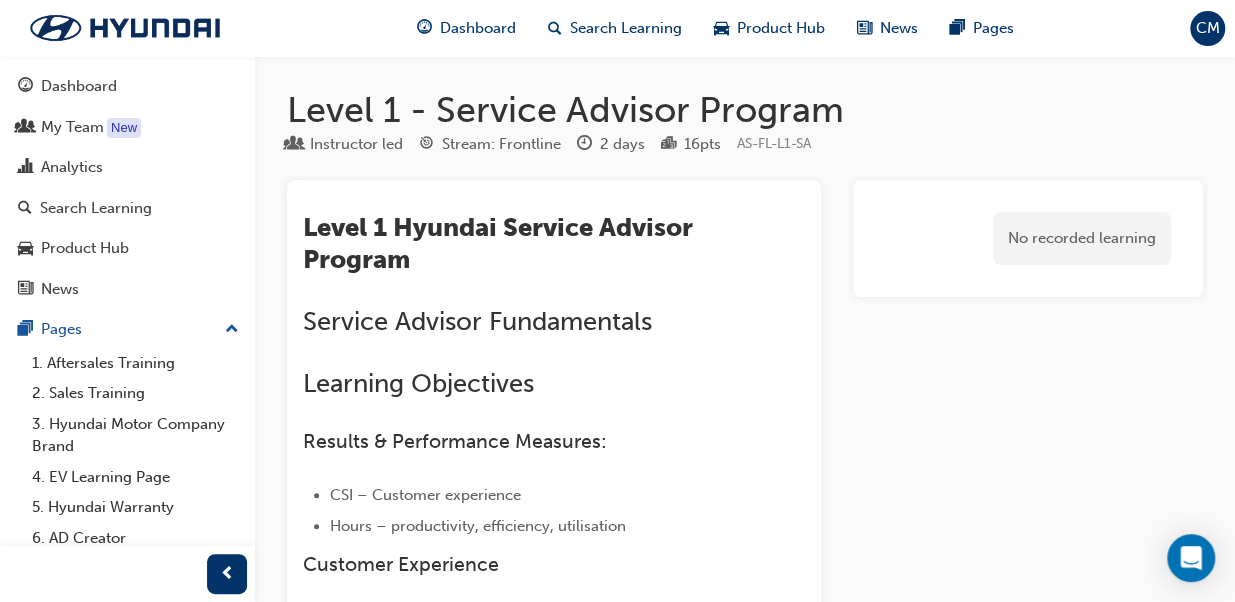 click on "Learning Objectives" at bounding box center [554, 384] 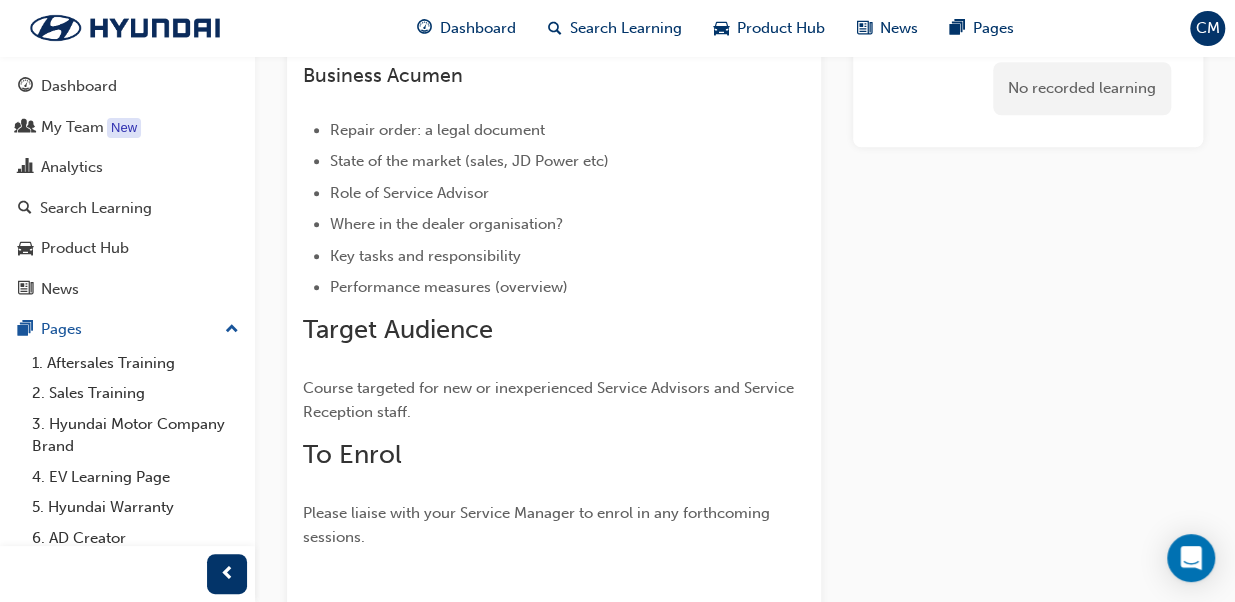 scroll, scrollTop: 1200, scrollLeft: 0, axis: vertical 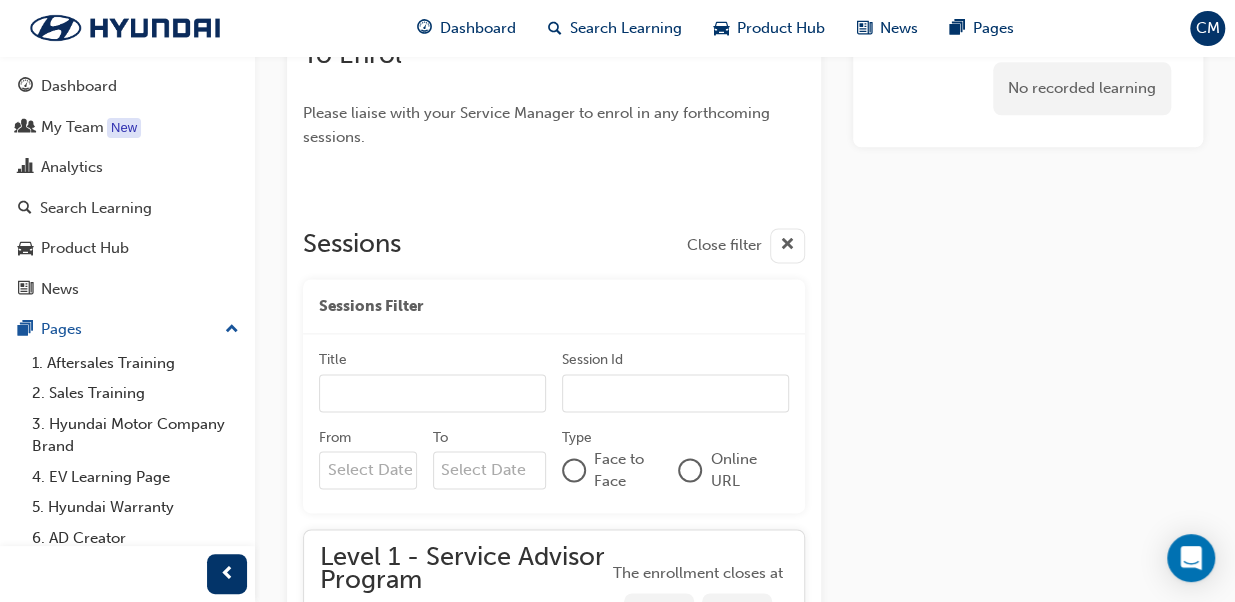 click at bounding box center (787, 245) 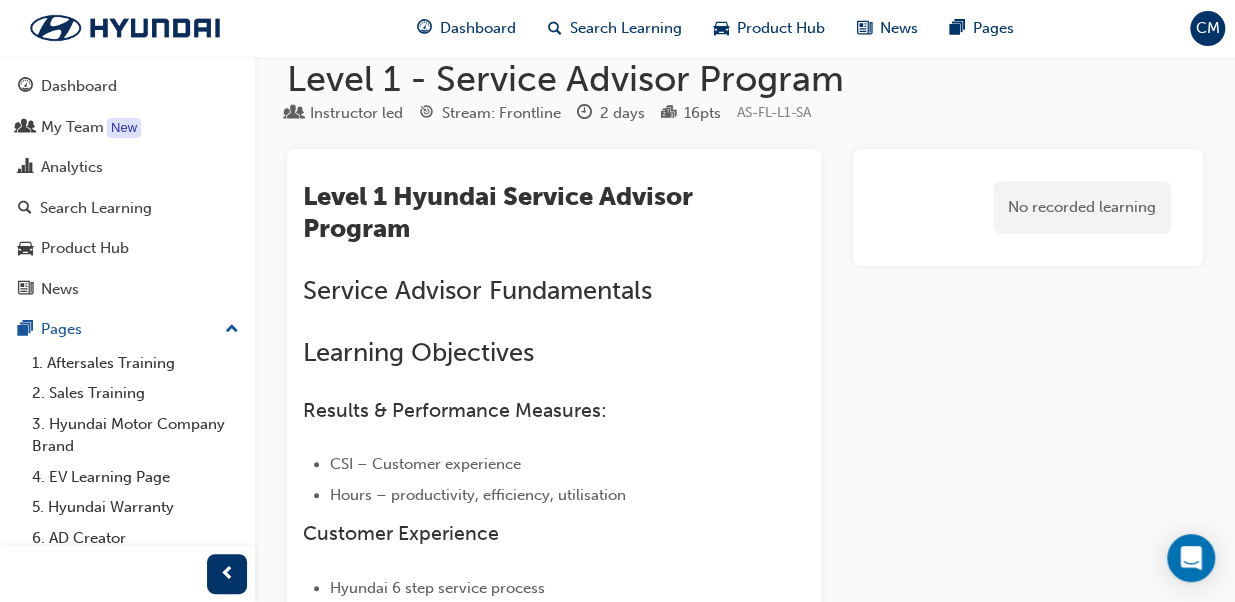 scroll, scrollTop: 0, scrollLeft: 0, axis: both 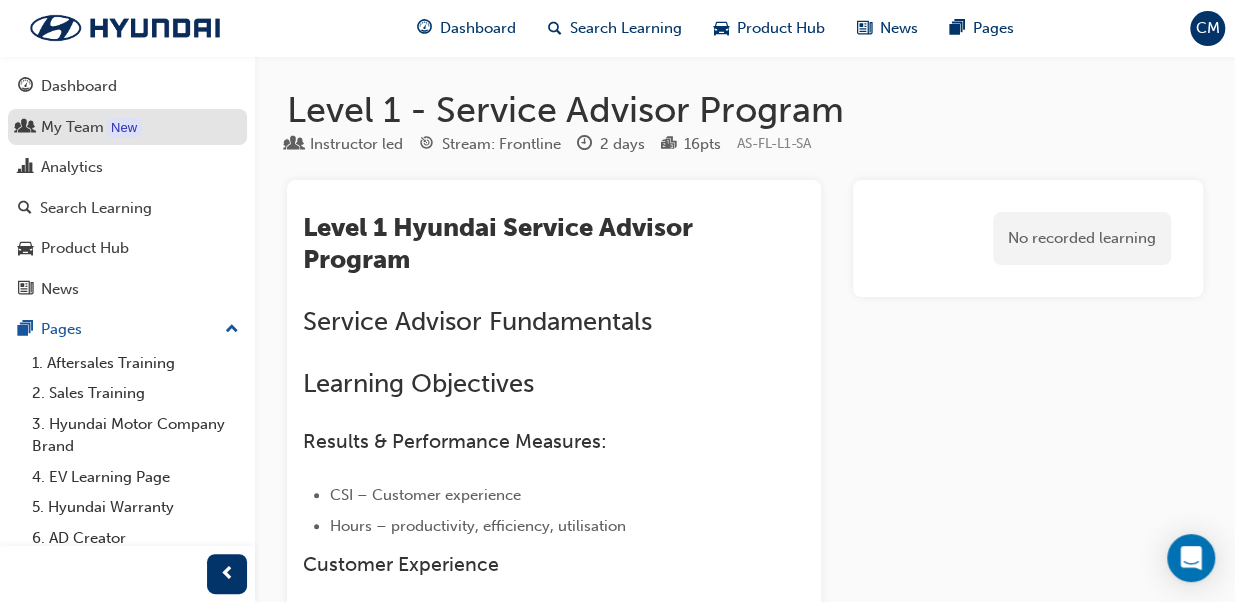 click on "My Team" at bounding box center (72, 127) 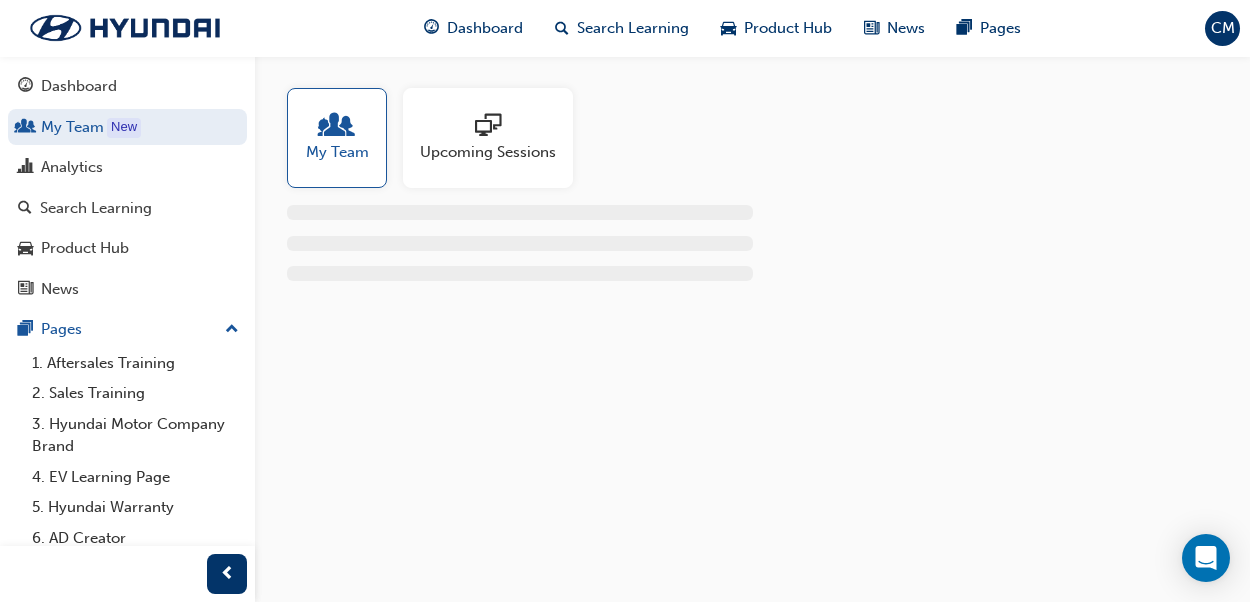 click on "My Team" at bounding box center [337, 138] 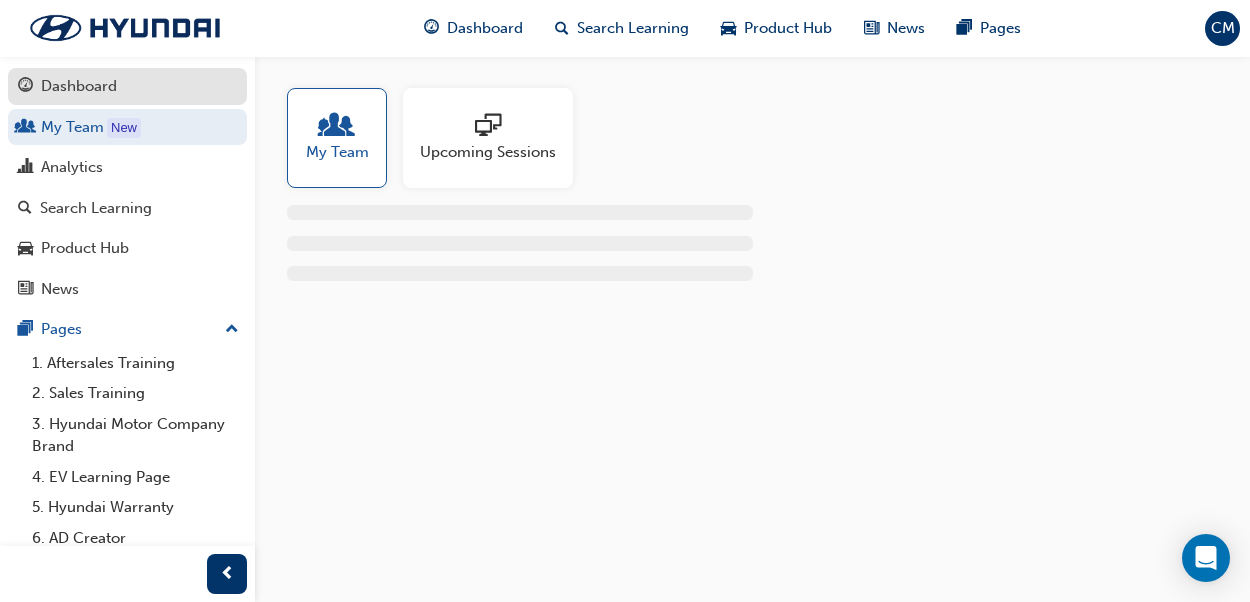 click on "Dashboard" at bounding box center [79, 86] 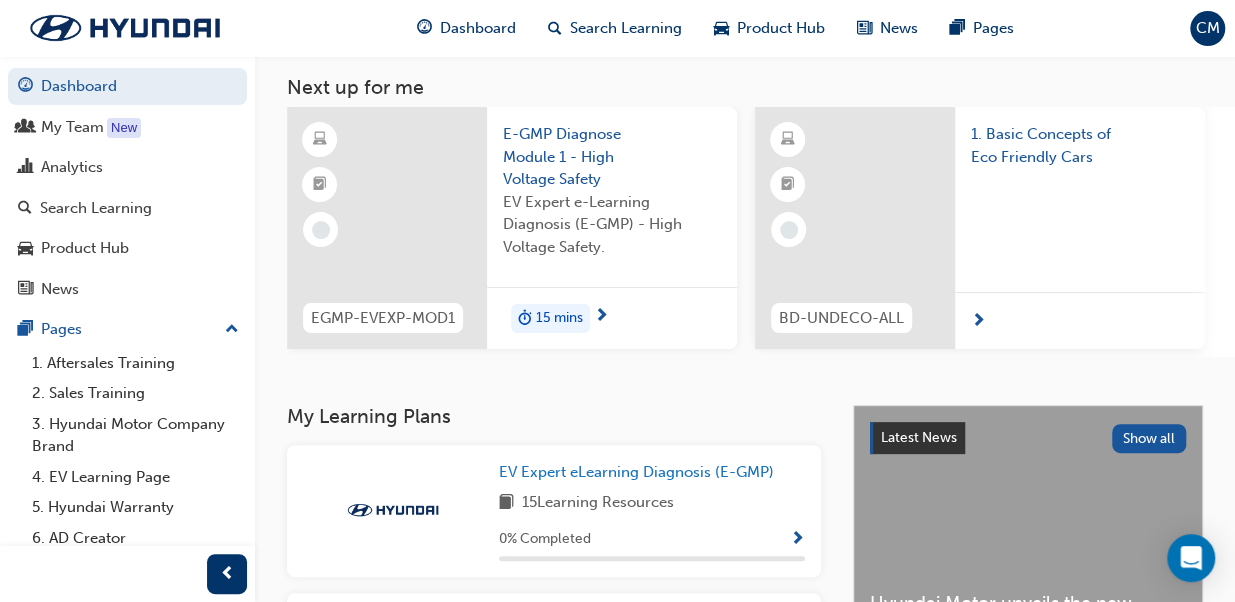 scroll, scrollTop: 0, scrollLeft: 0, axis: both 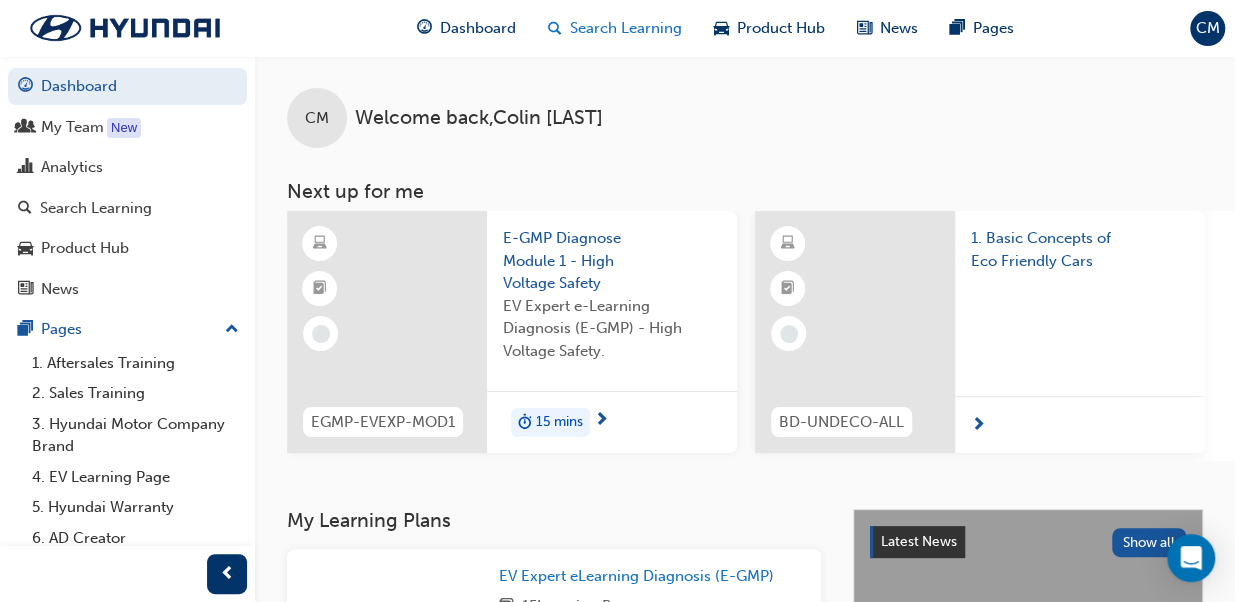 click on "Search Learning" at bounding box center (626, 28) 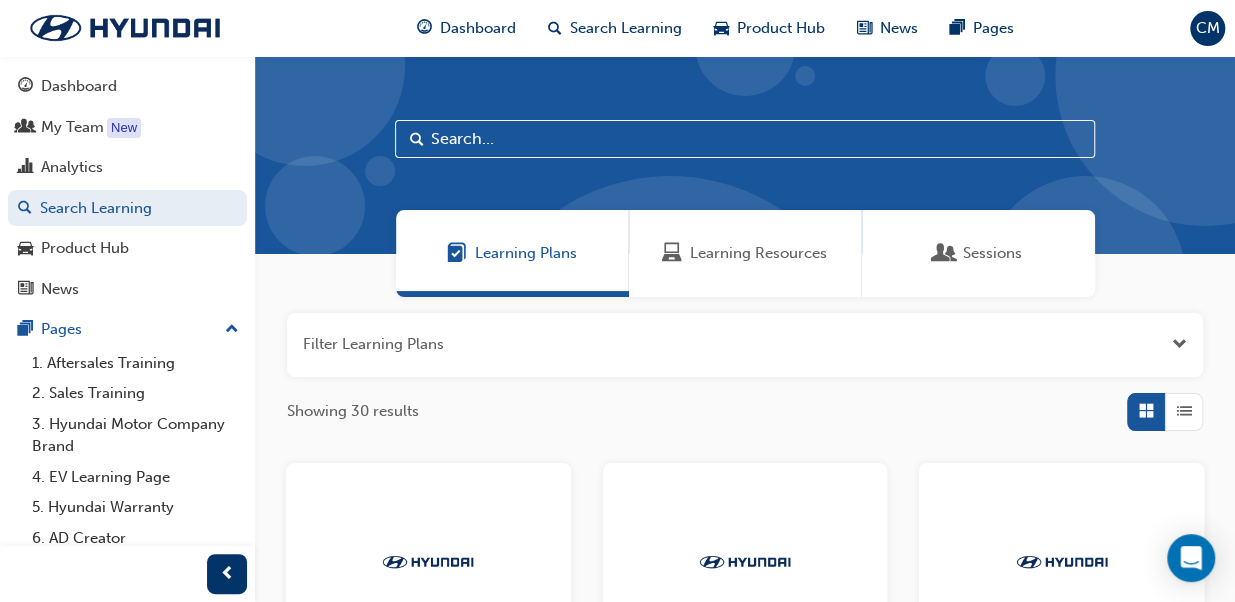click at bounding box center [745, 139] 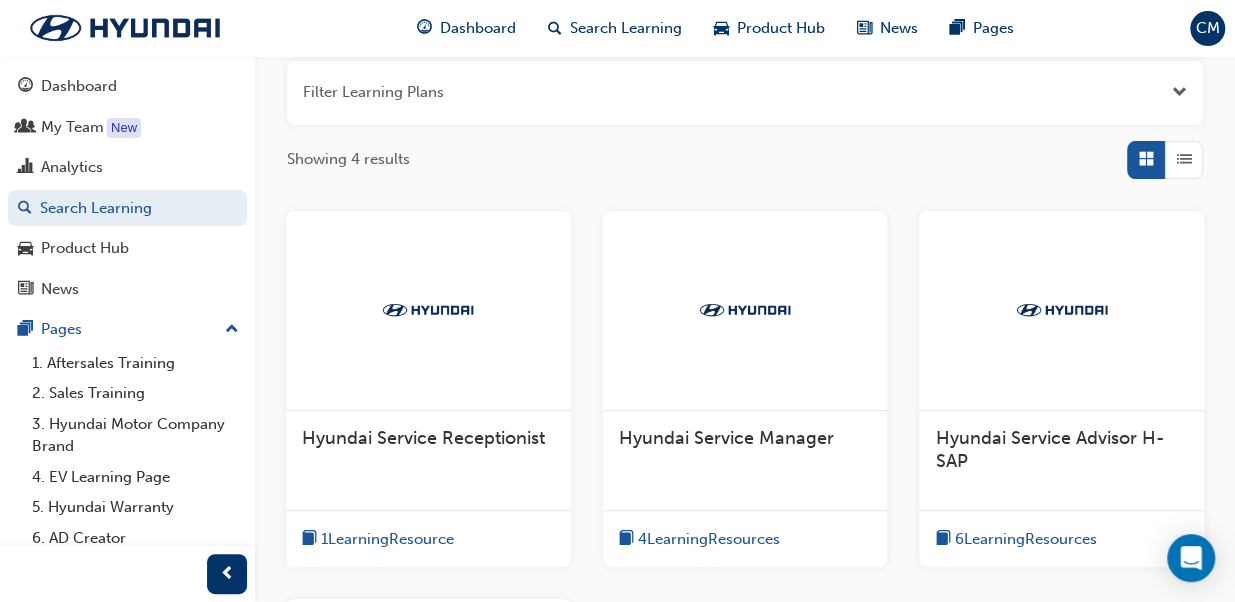 scroll, scrollTop: 300, scrollLeft: 0, axis: vertical 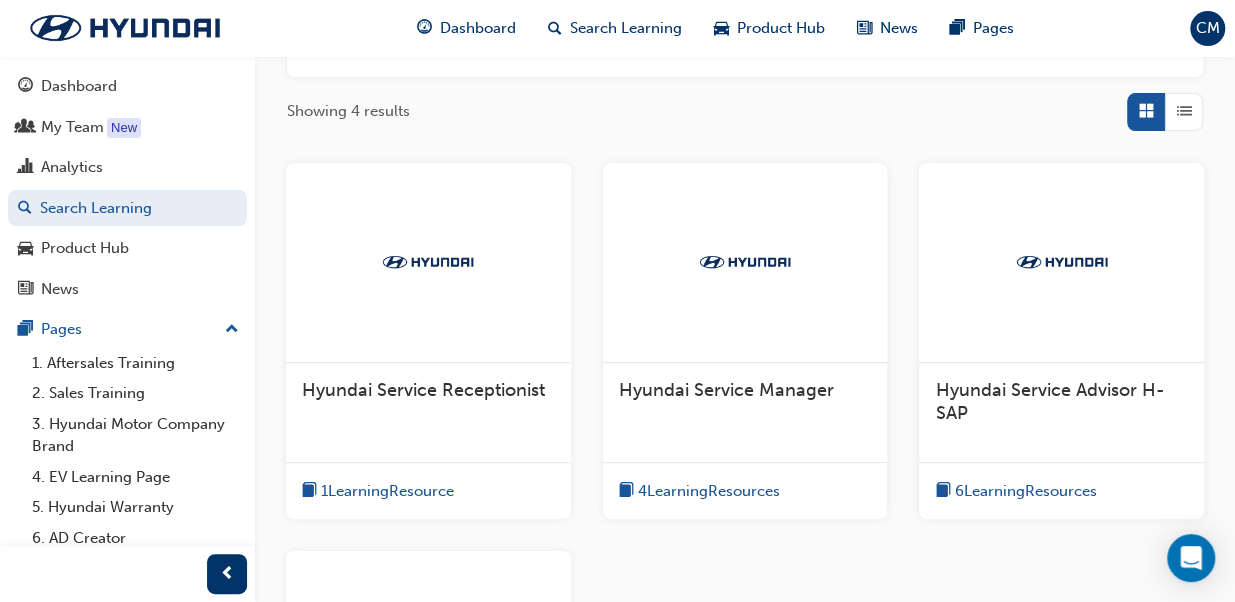 type on "service" 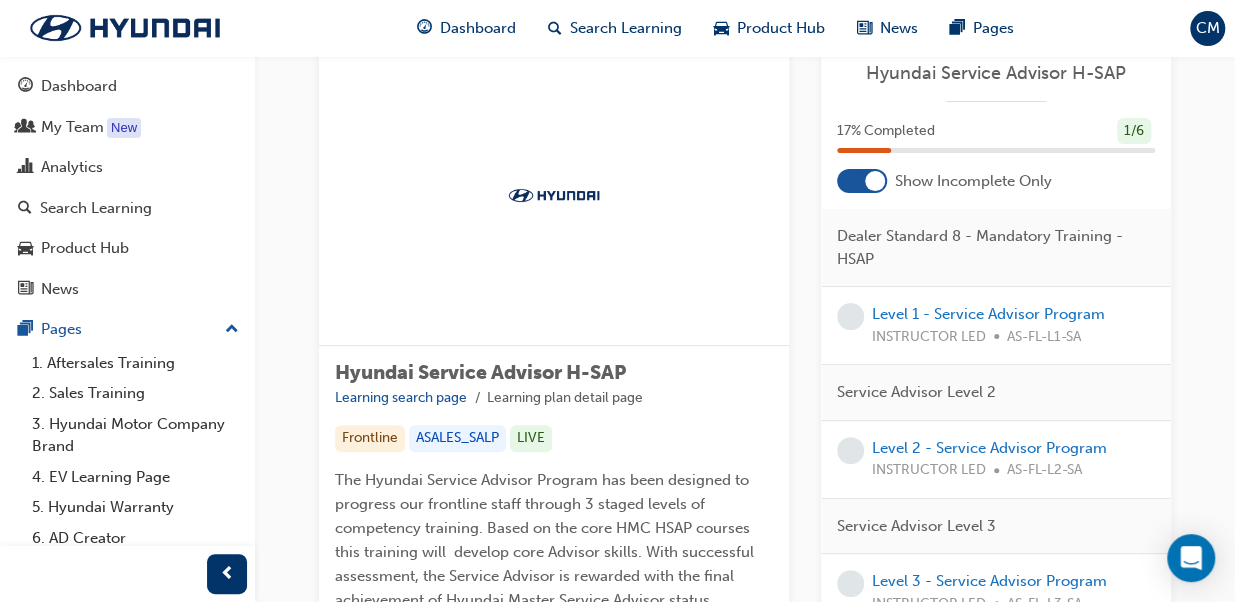 scroll, scrollTop: 100, scrollLeft: 0, axis: vertical 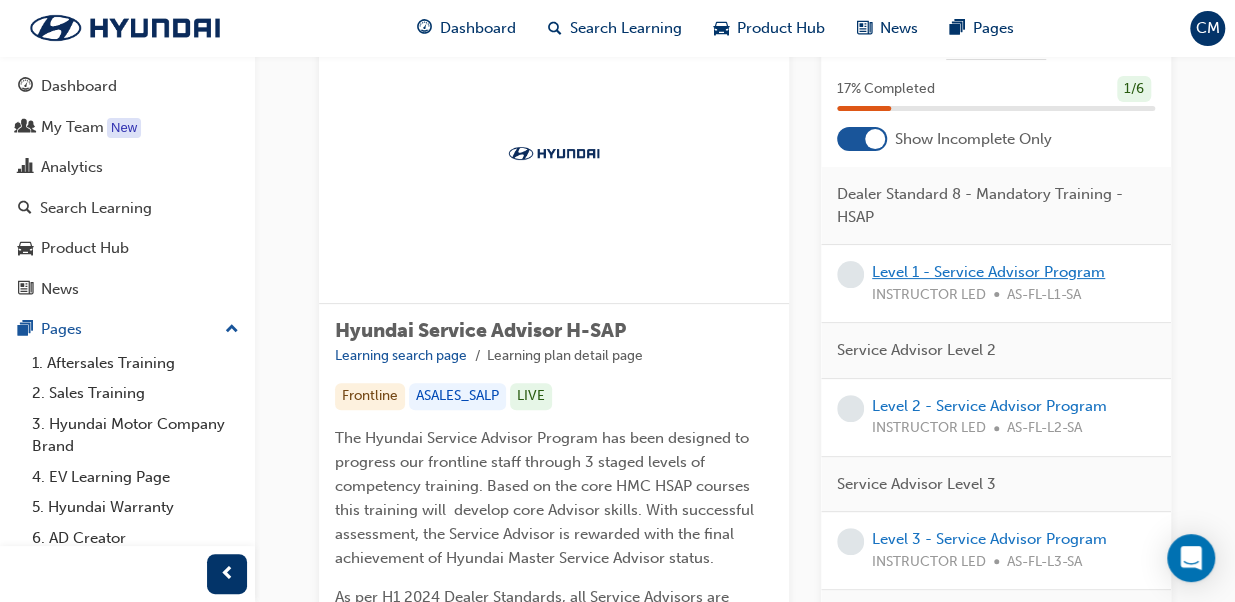 click on "Level 1 - Service Advisor Program" at bounding box center (988, 272) 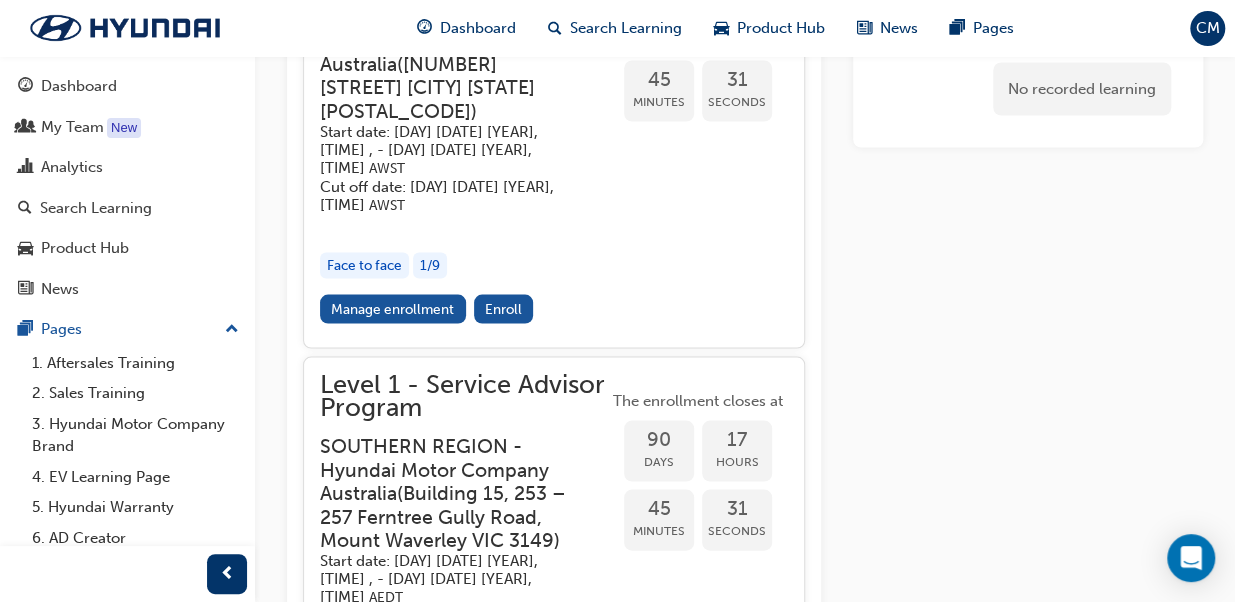 scroll, scrollTop: 1929, scrollLeft: 0, axis: vertical 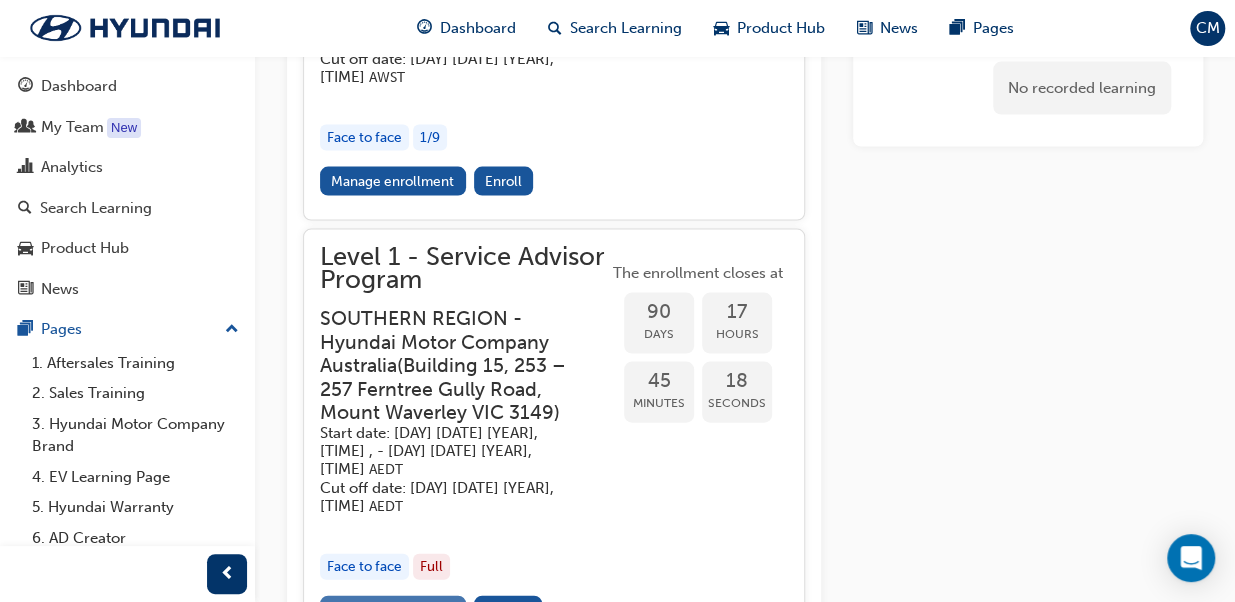 click on "Manage enrollment" at bounding box center [393, 610] 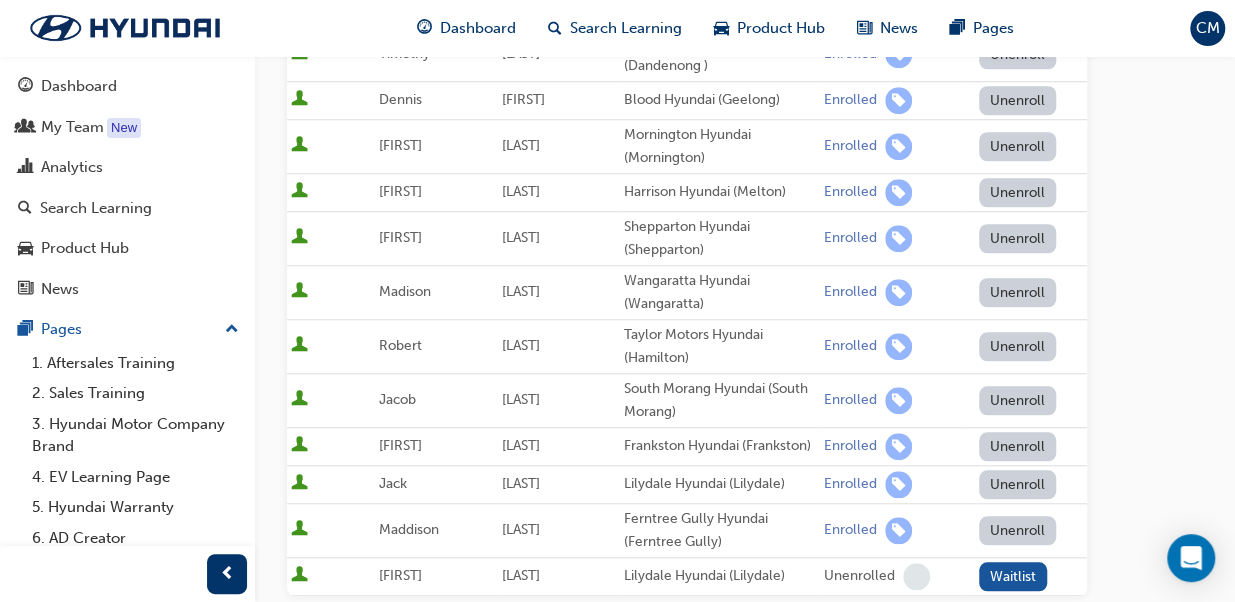 scroll, scrollTop: 568, scrollLeft: 0, axis: vertical 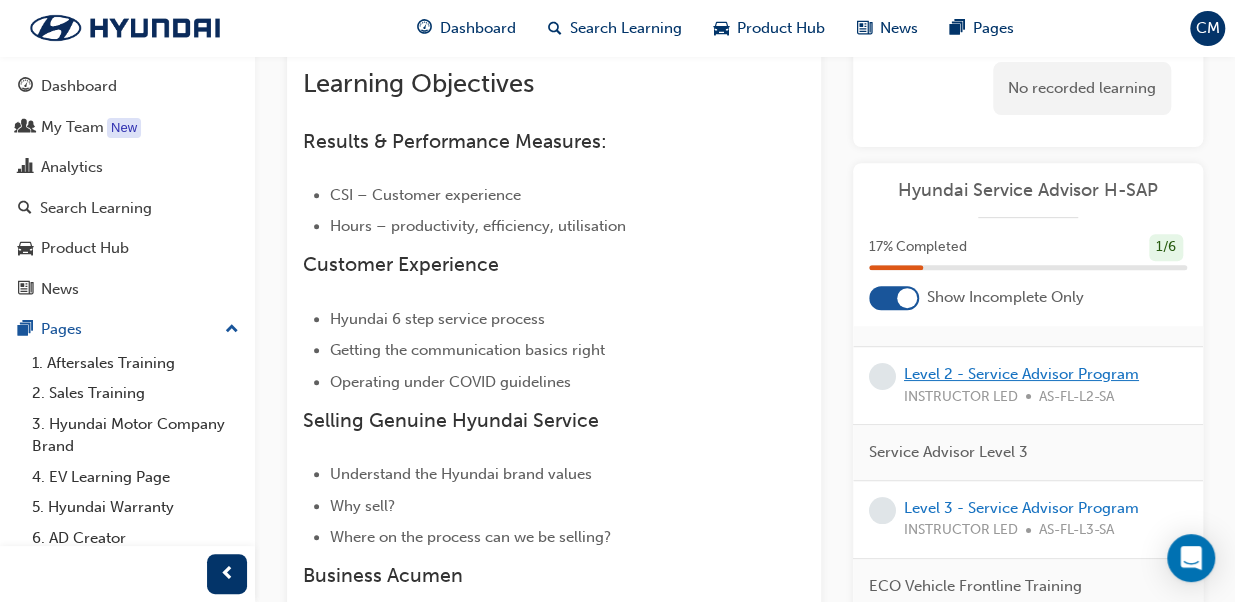 click on "Level 2 - Service Advisor Program" at bounding box center (1021, 374) 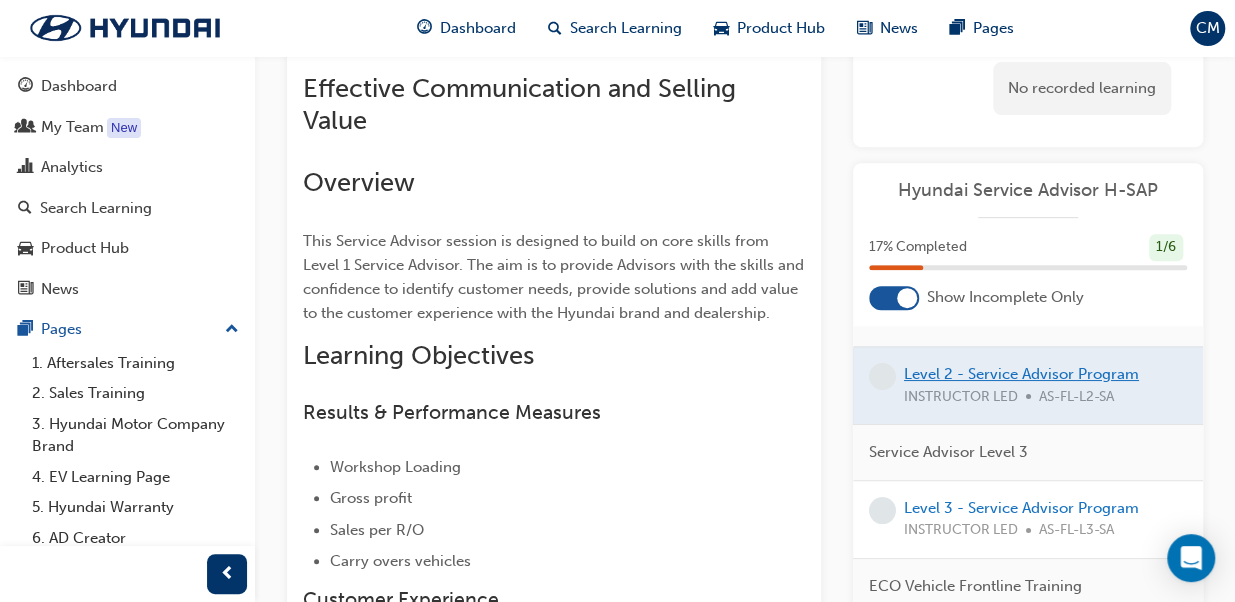 scroll, scrollTop: 444, scrollLeft: 0, axis: vertical 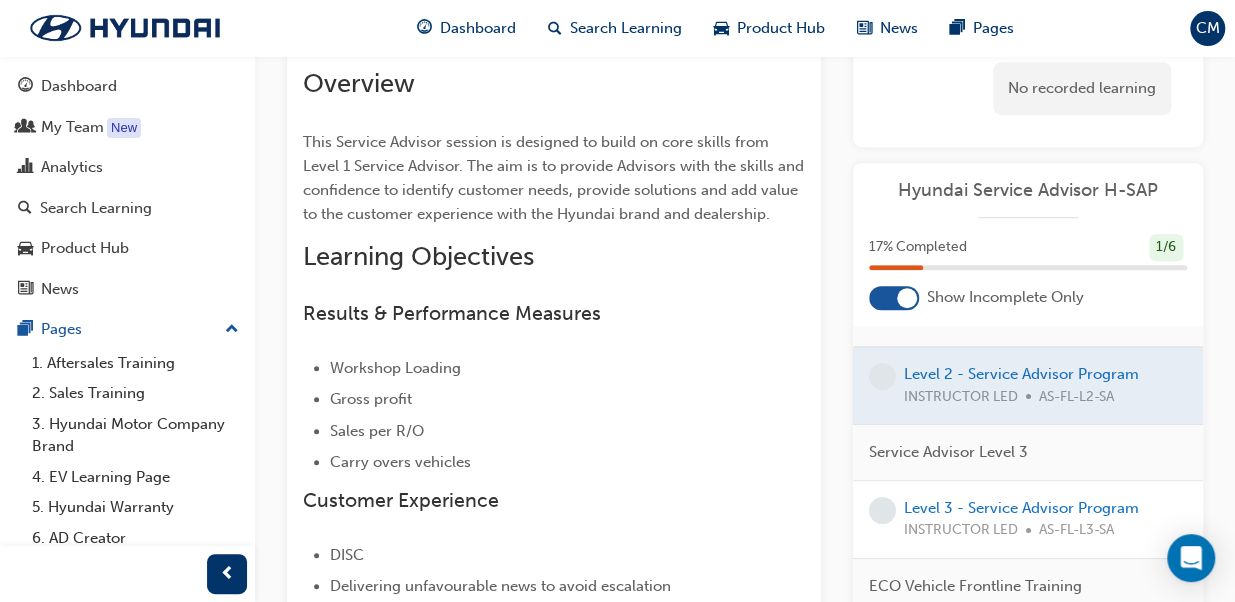 click at bounding box center (1028, 385) 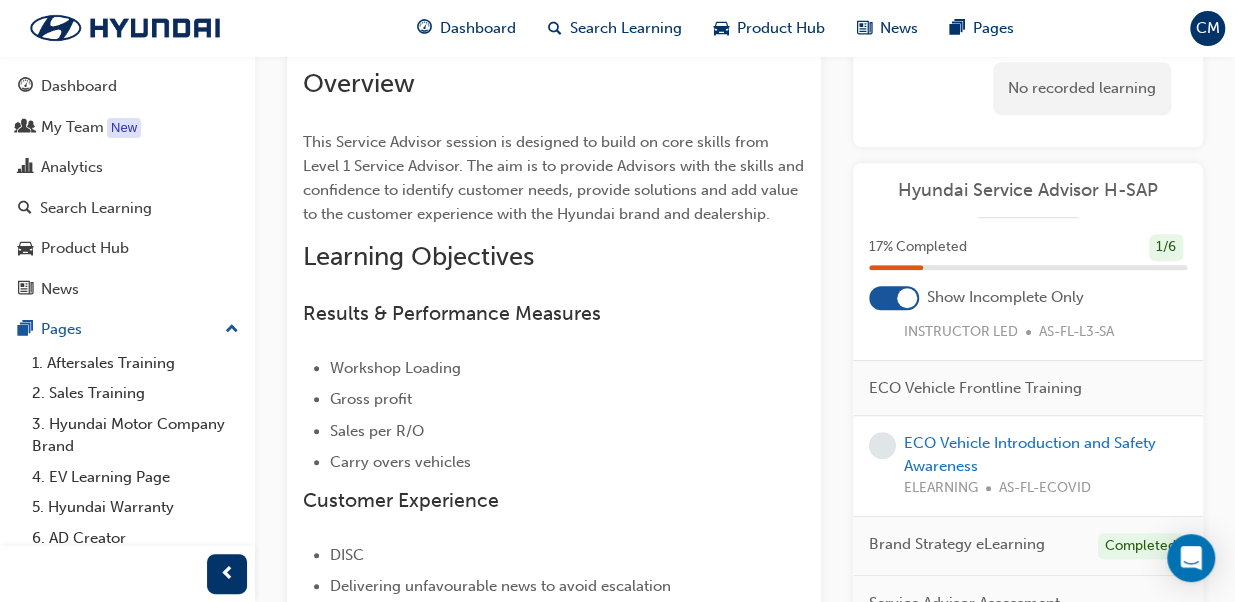 scroll, scrollTop: 390, scrollLeft: 0, axis: vertical 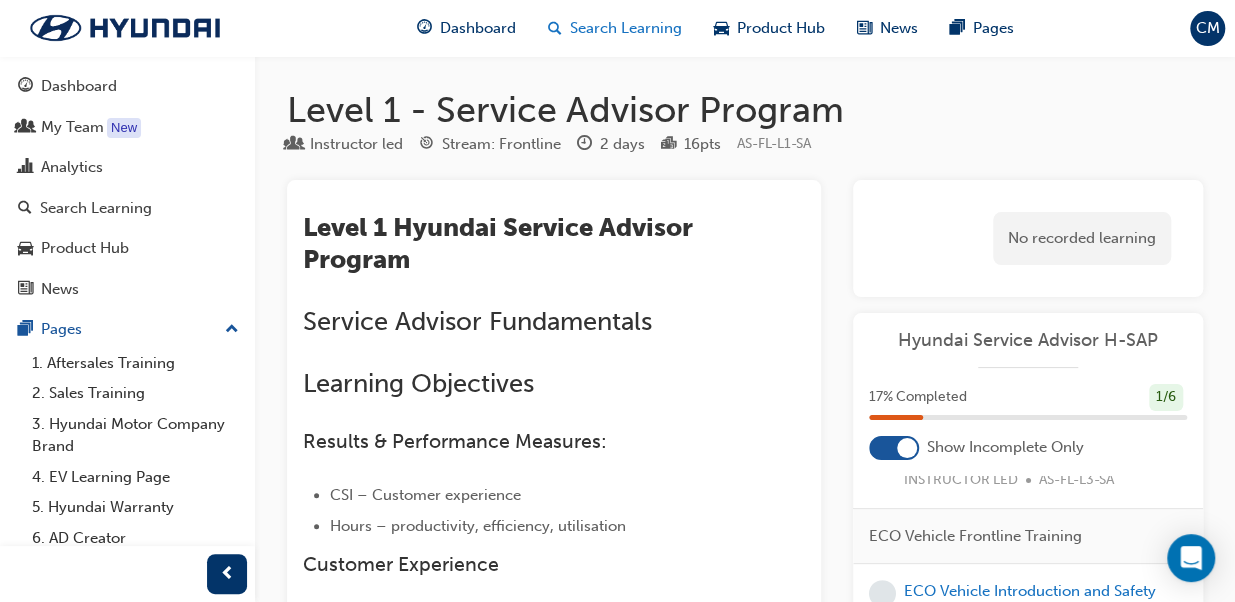 click on "Search Learning" at bounding box center [626, 28] 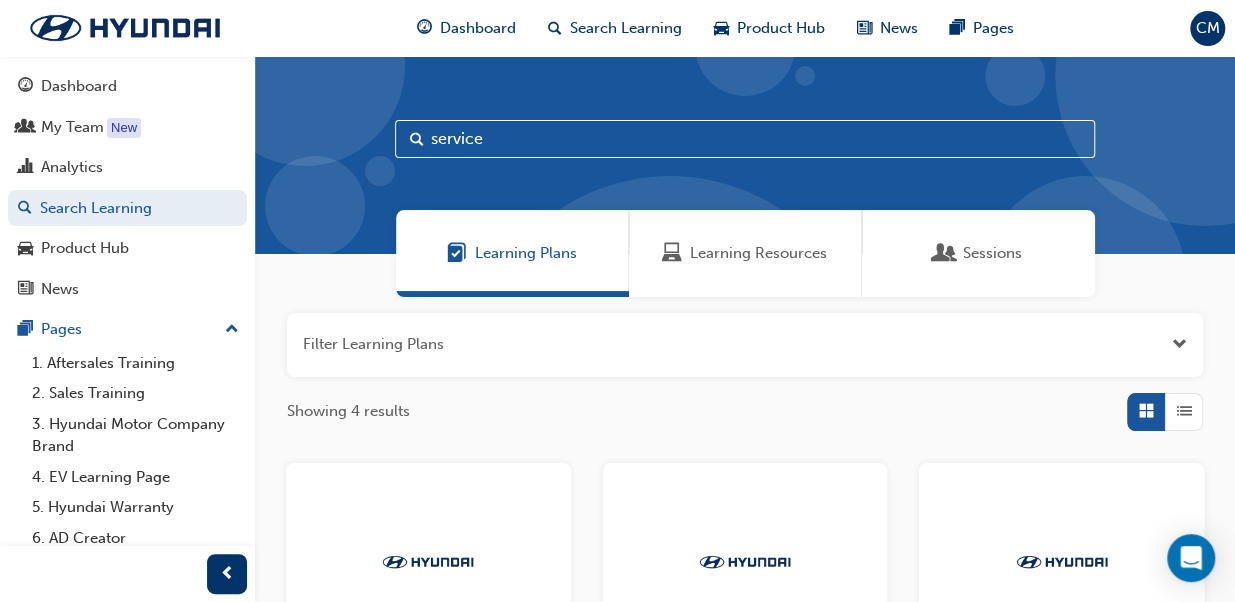 click on "service" at bounding box center [745, 139] 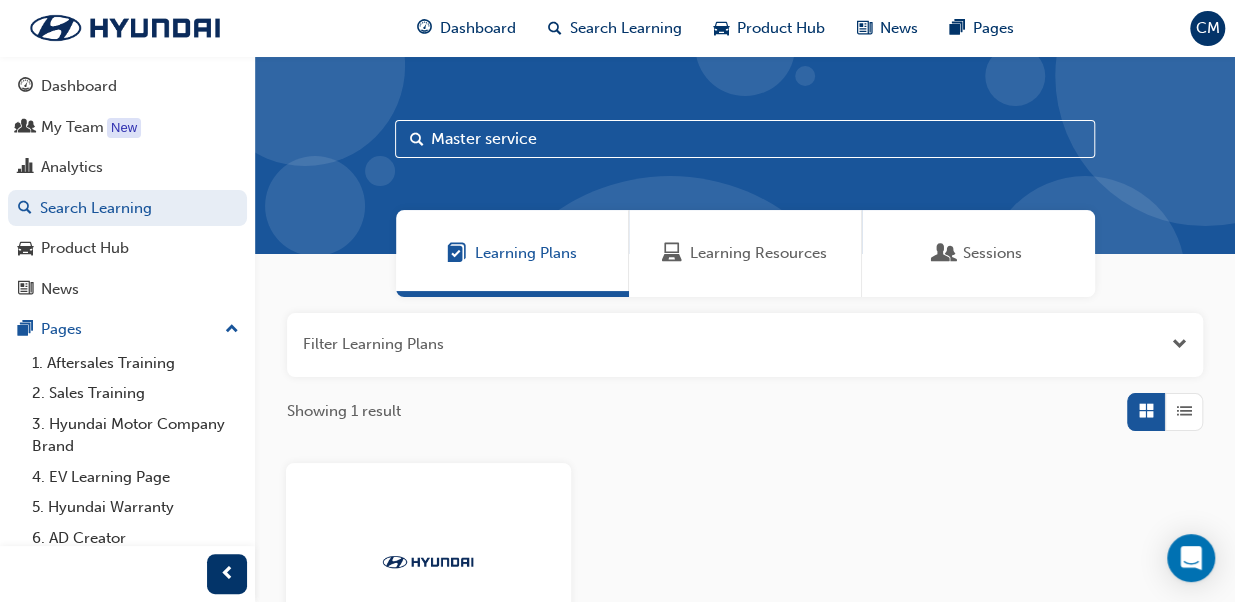 click on "Master service" at bounding box center [745, 139] 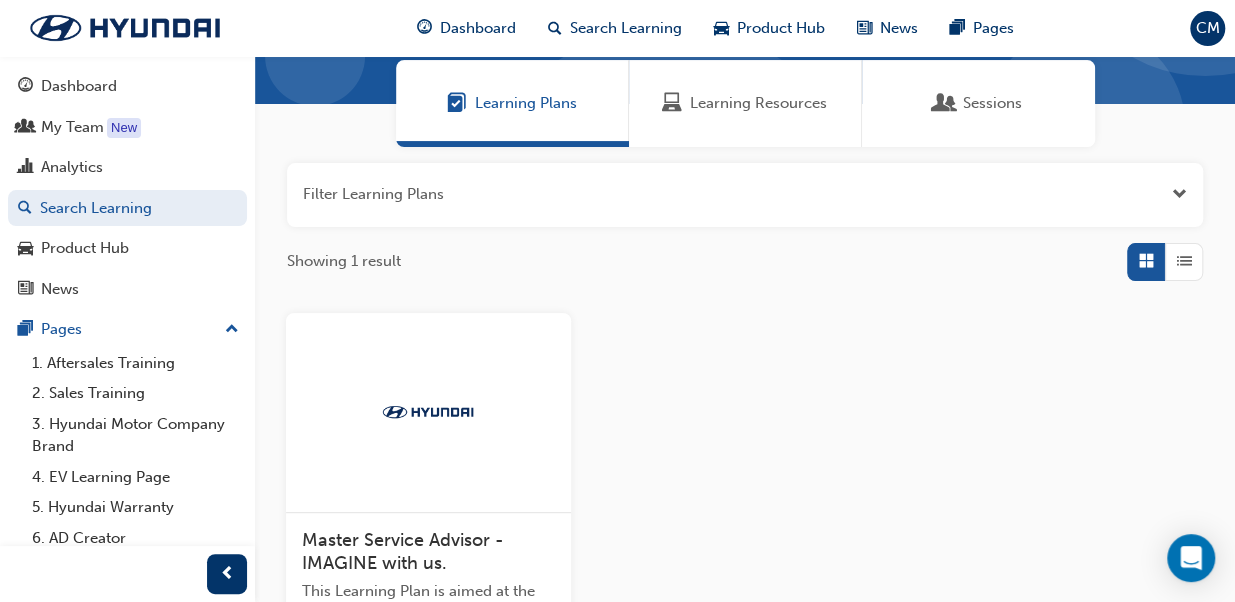 scroll, scrollTop: 400, scrollLeft: 0, axis: vertical 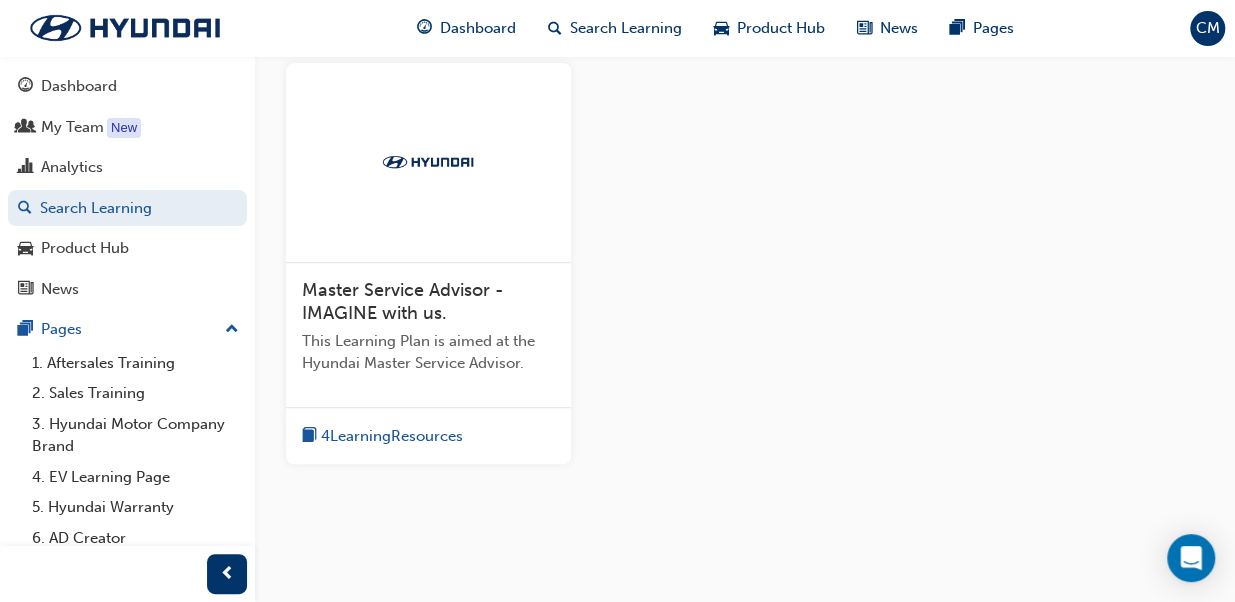 type on "Master service" 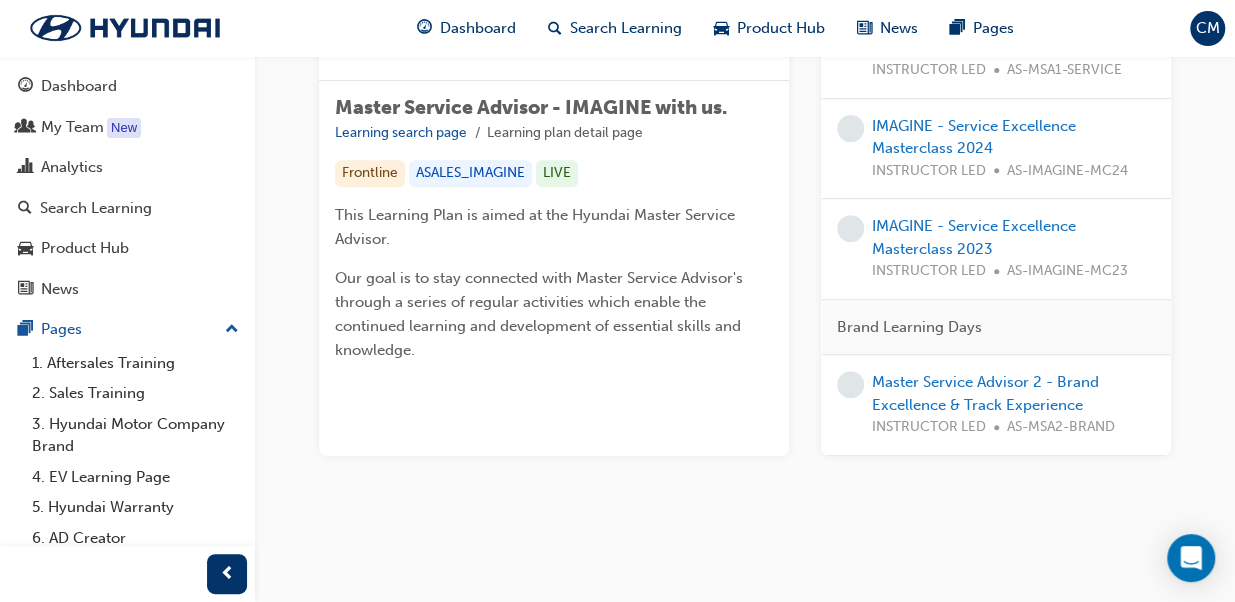 scroll, scrollTop: 102, scrollLeft: 0, axis: vertical 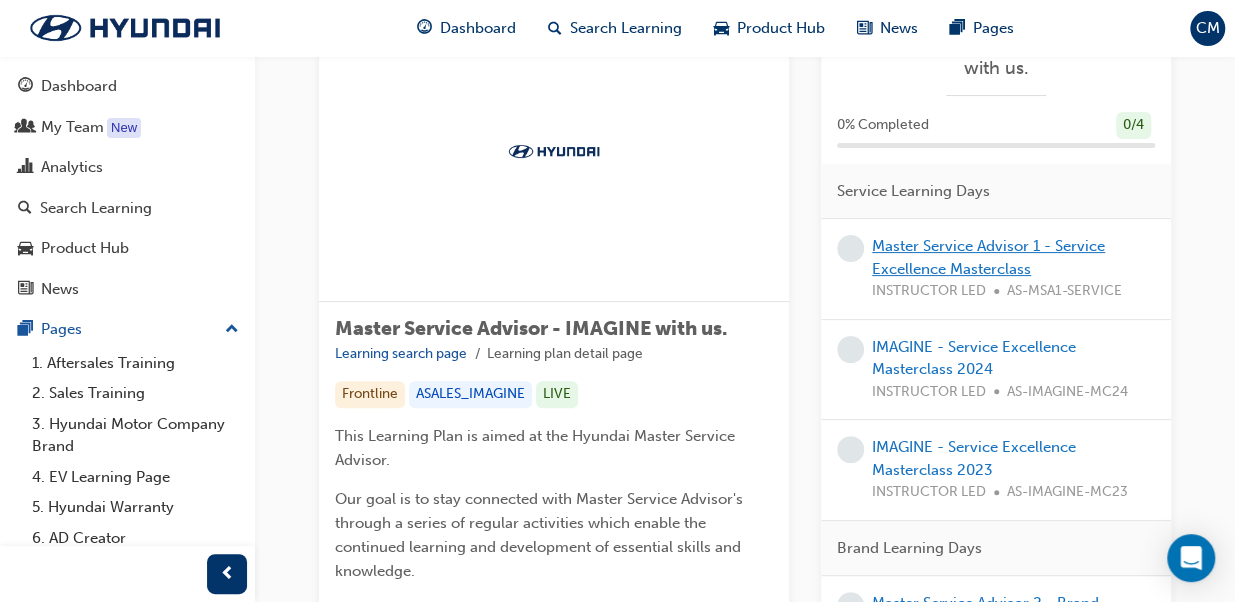 click on "Master Service Advisor 1 - Service Excellence Masterclass" at bounding box center (988, 257) 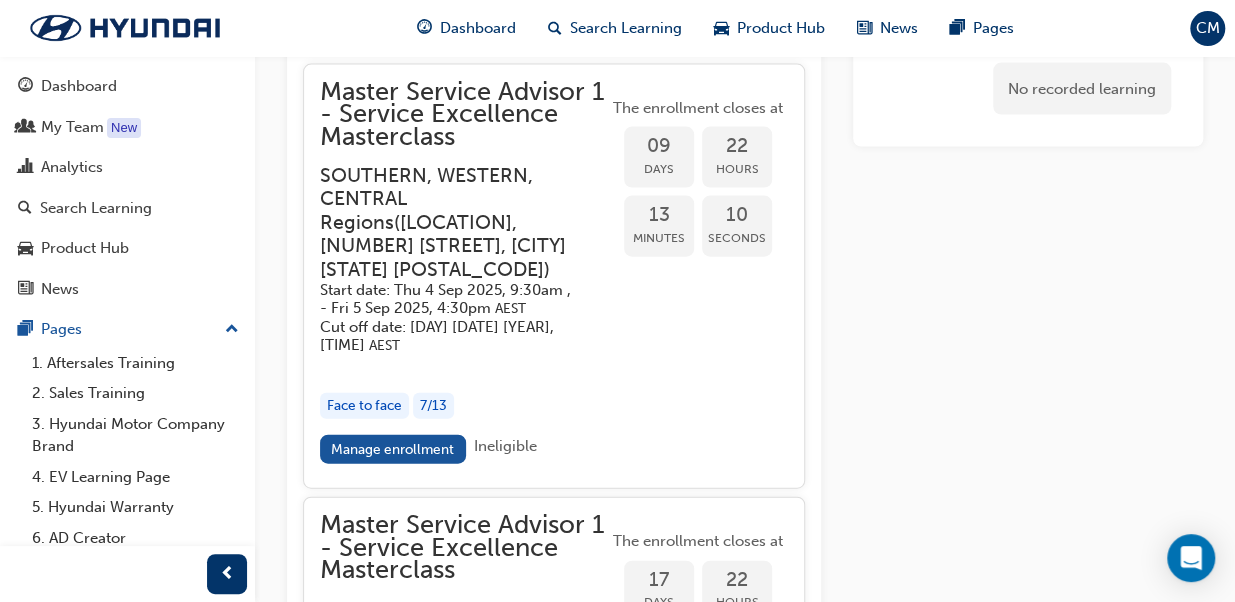 scroll, scrollTop: 2195, scrollLeft: 0, axis: vertical 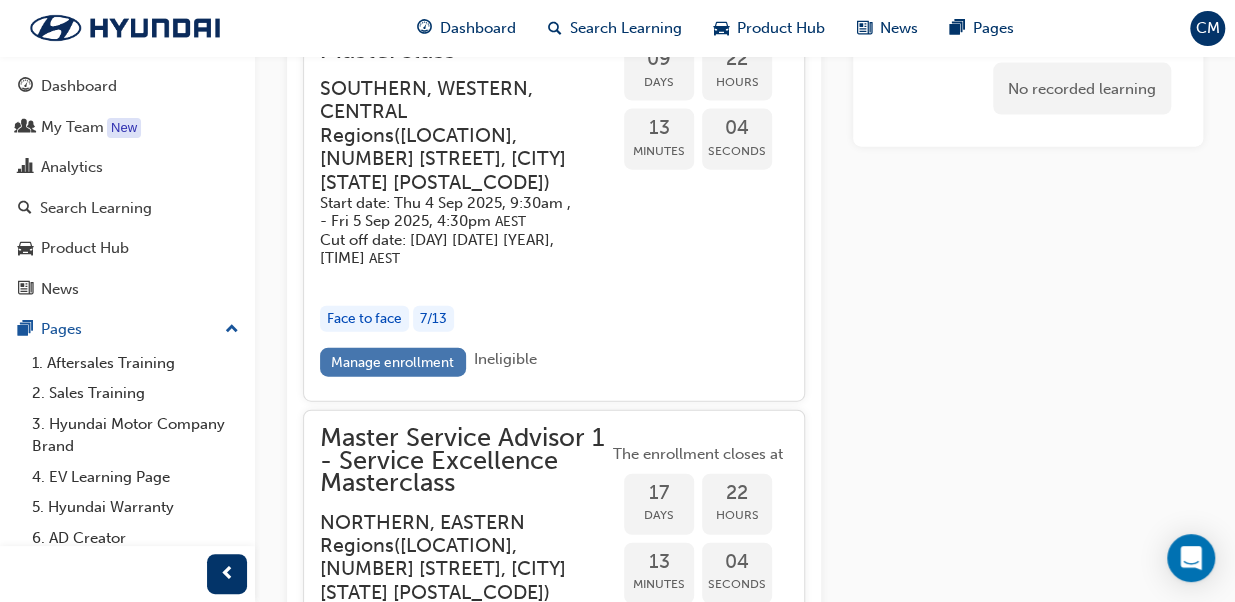 click on "Manage enrollment" at bounding box center [393, 362] 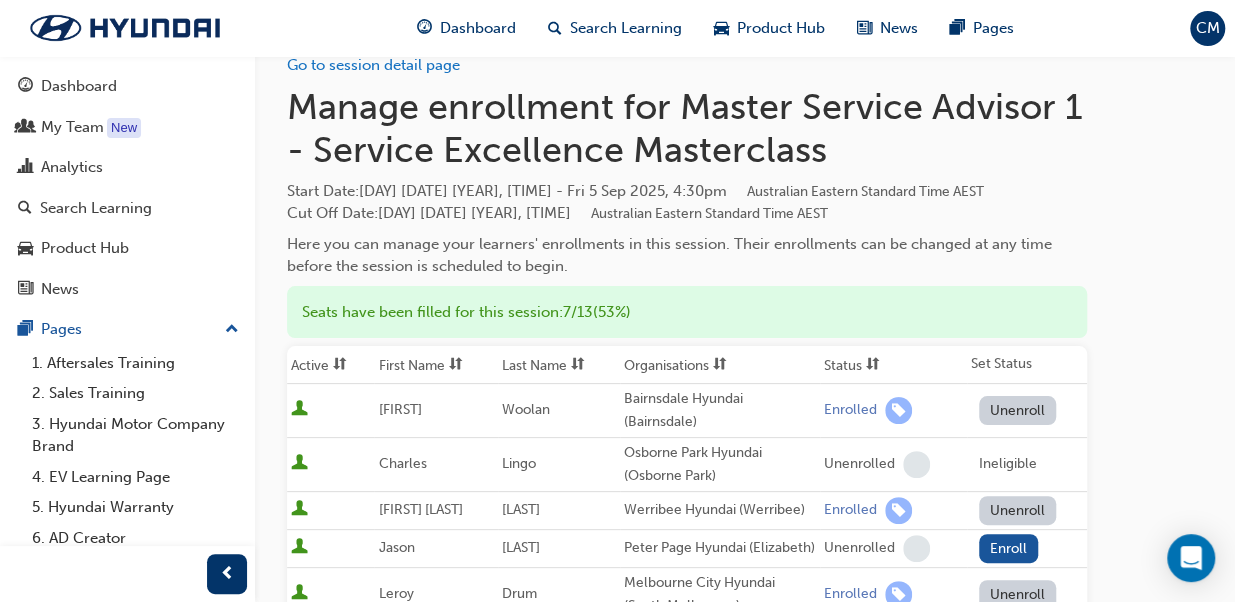 scroll, scrollTop: 0, scrollLeft: 0, axis: both 